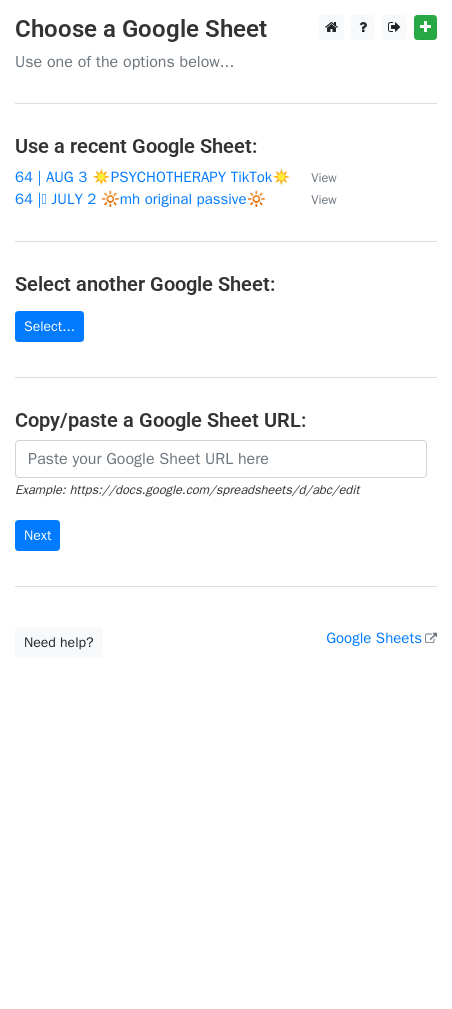 scroll, scrollTop: 0, scrollLeft: 0, axis: both 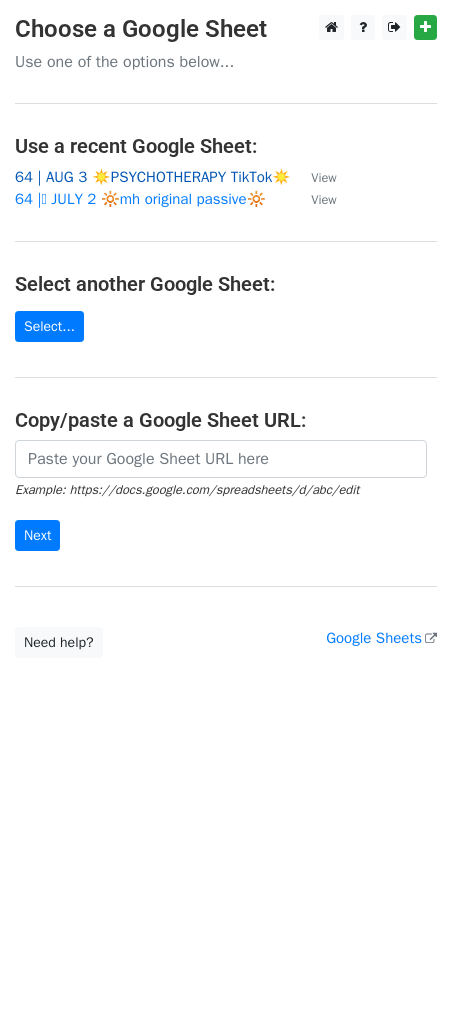 click on "64 | AUG 3 ☀️PSYCHOTHERAPY TikTok☀️" at bounding box center (153, 177) 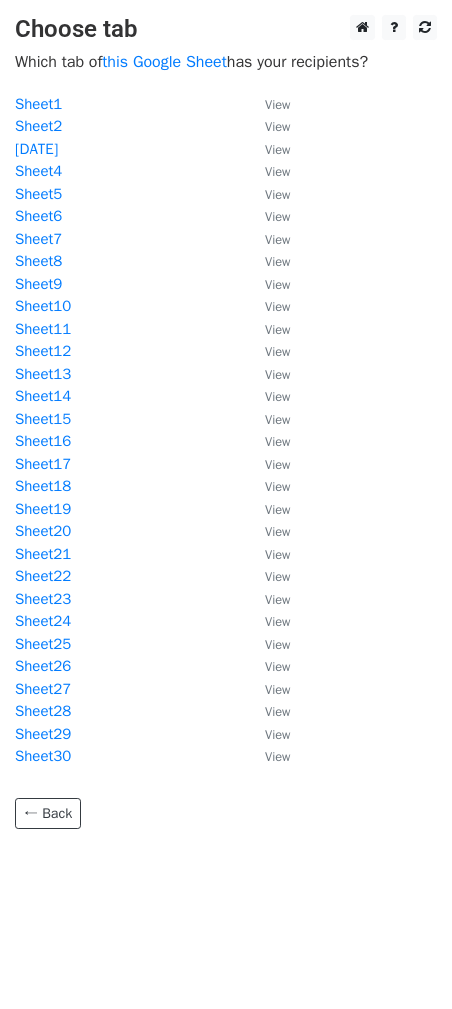 scroll, scrollTop: 0, scrollLeft: 0, axis: both 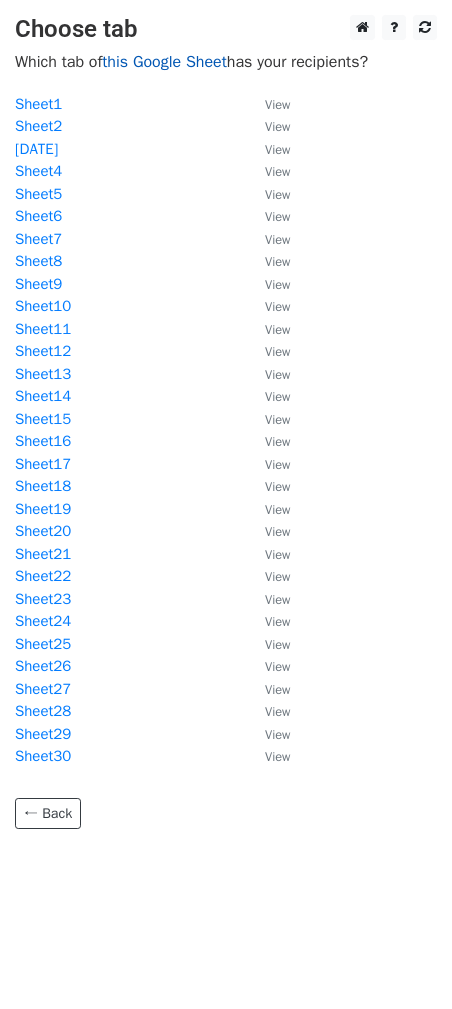click on "this Google Sheet" at bounding box center [164, 62] 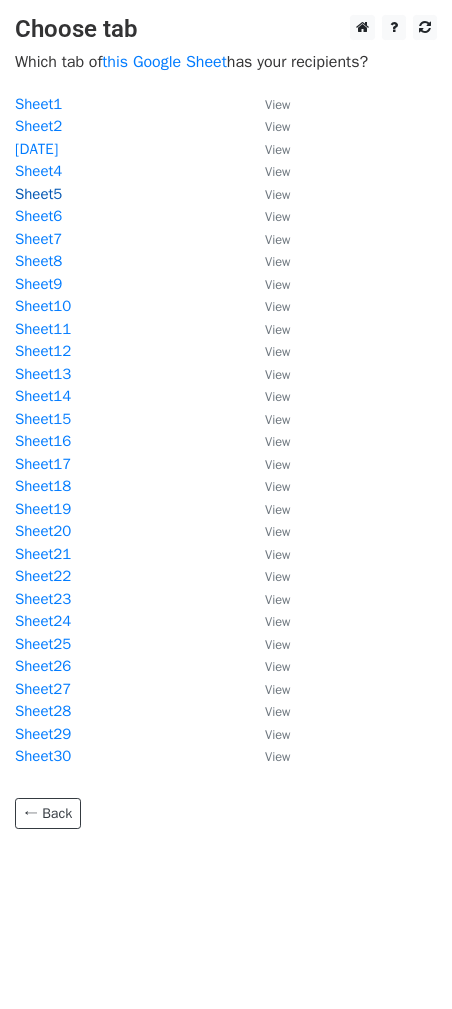 click on "Sheet5" at bounding box center [38, 194] 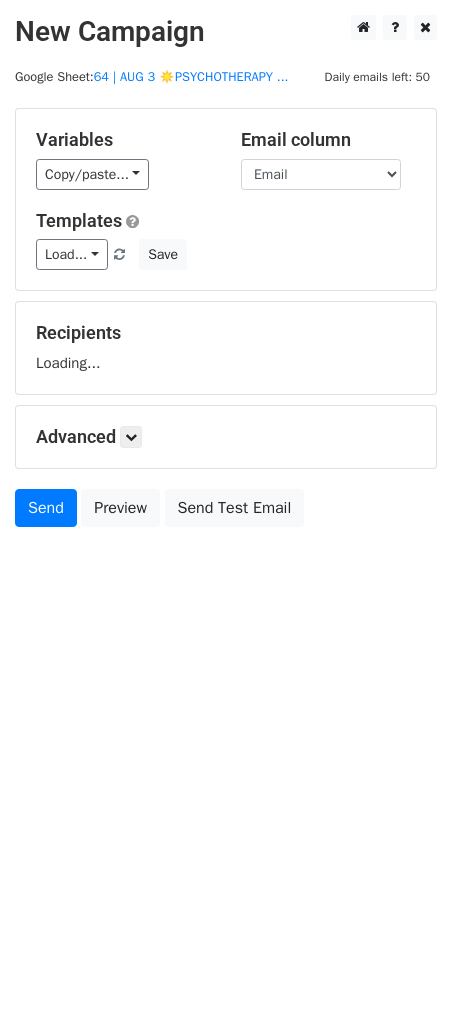 scroll, scrollTop: 0, scrollLeft: 0, axis: both 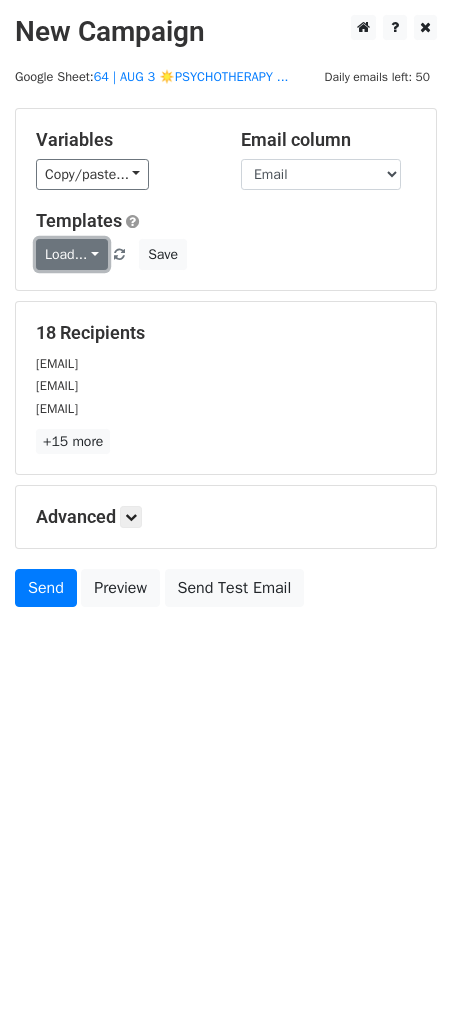 click on "Load..." at bounding box center (72, 254) 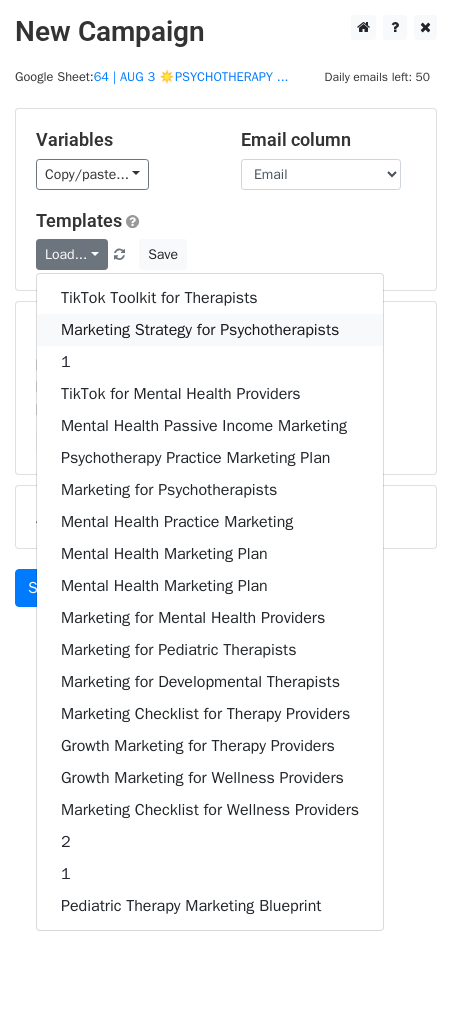 click on "Marketing Strategy for Psychotherapists" at bounding box center [210, 330] 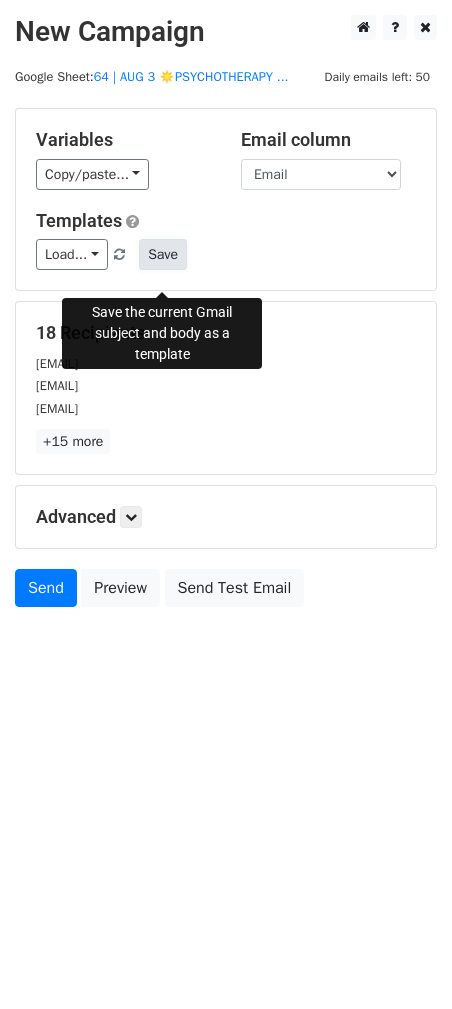 click on "Save" at bounding box center (163, 254) 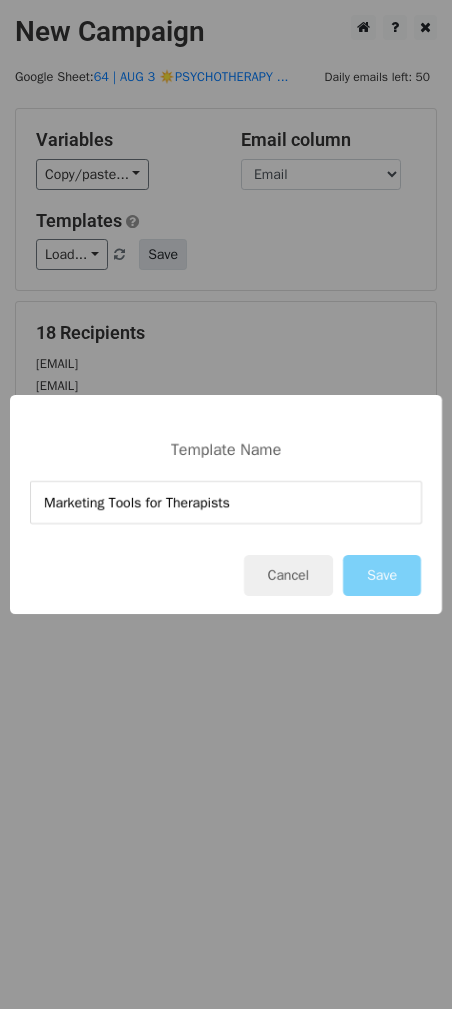type on "Marketing Tools for Therapists" 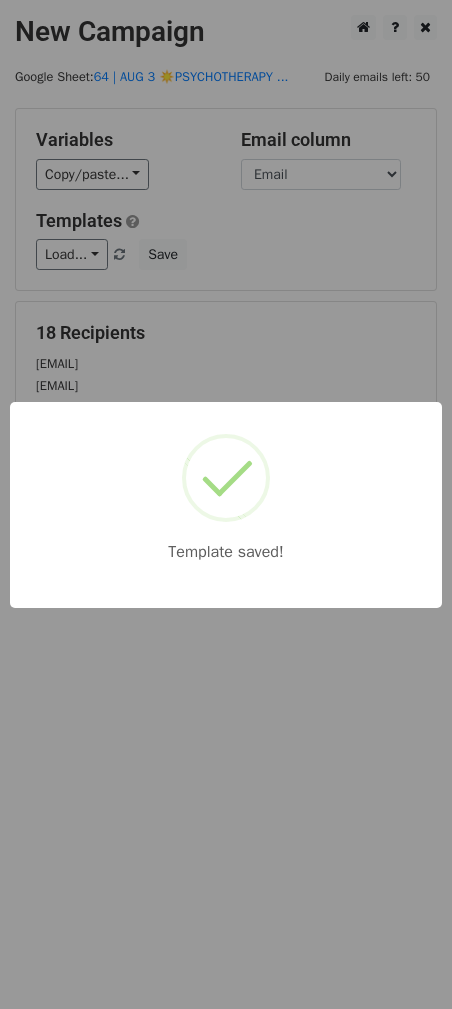 drag, startPoint x: 192, startPoint y: 292, endPoint x: 108, endPoint y: 498, distance: 222.46797 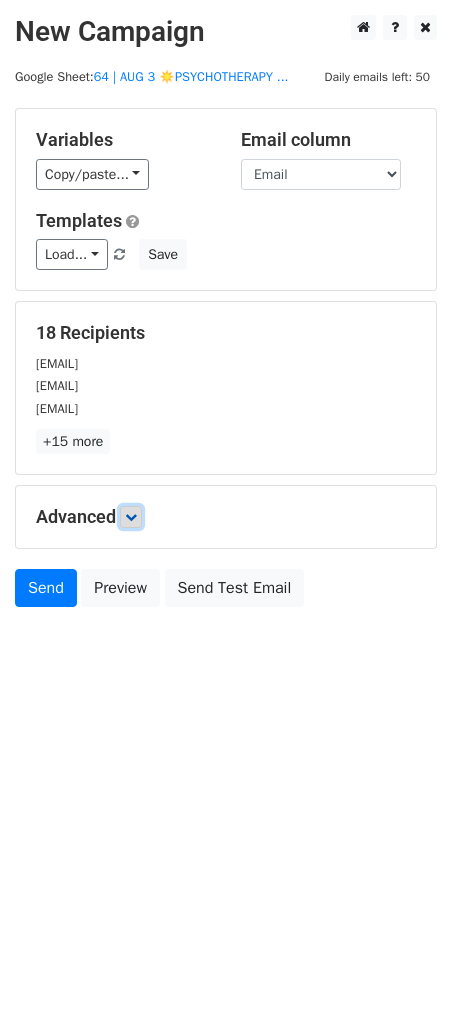 click at bounding box center [131, 517] 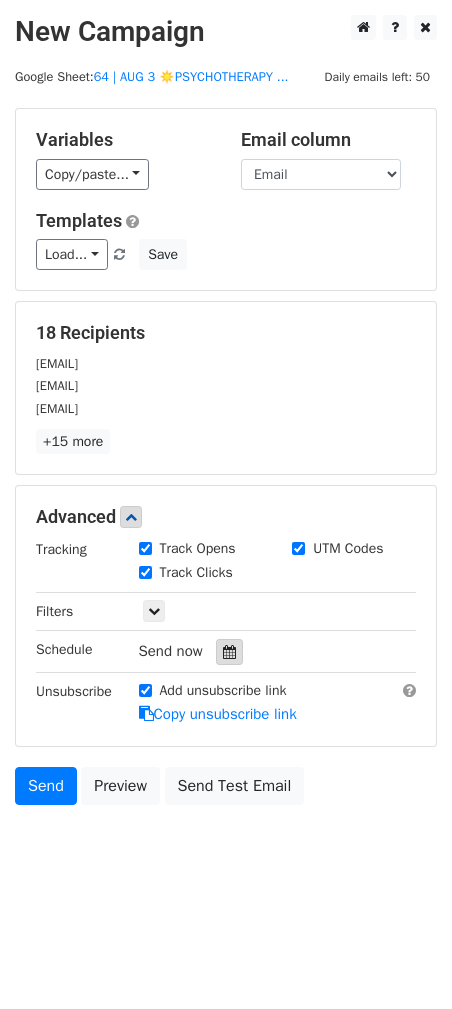 click at bounding box center (229, 652) 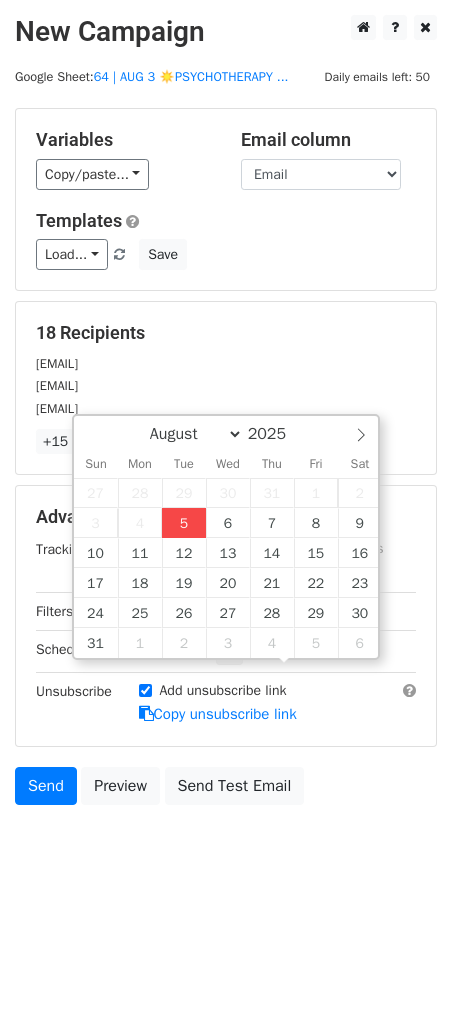 type on "2025-08-05 14:35" 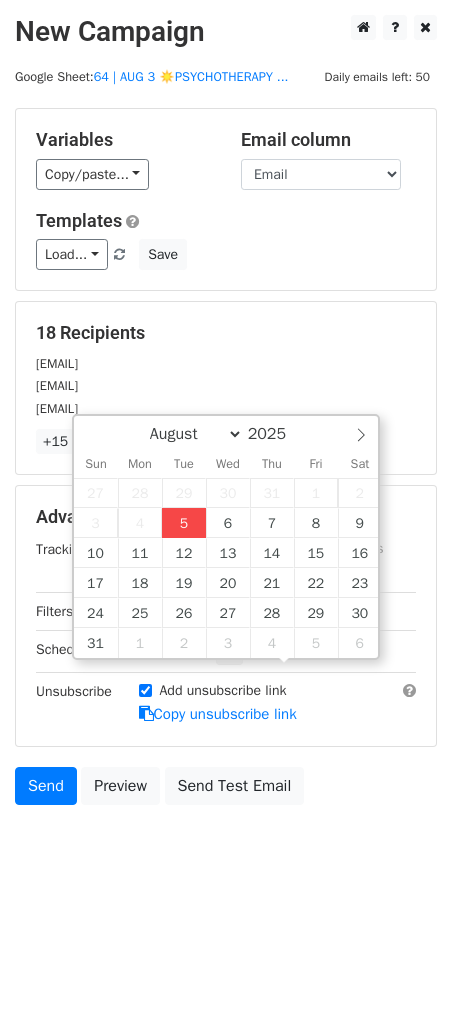 type on "02" 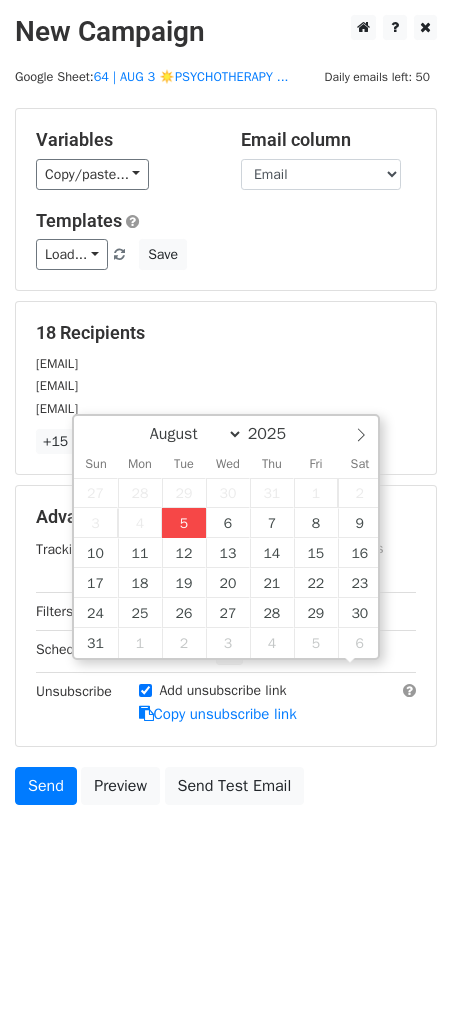 scroll, scrollTop: 0, scrollLeft: 0, axis: both 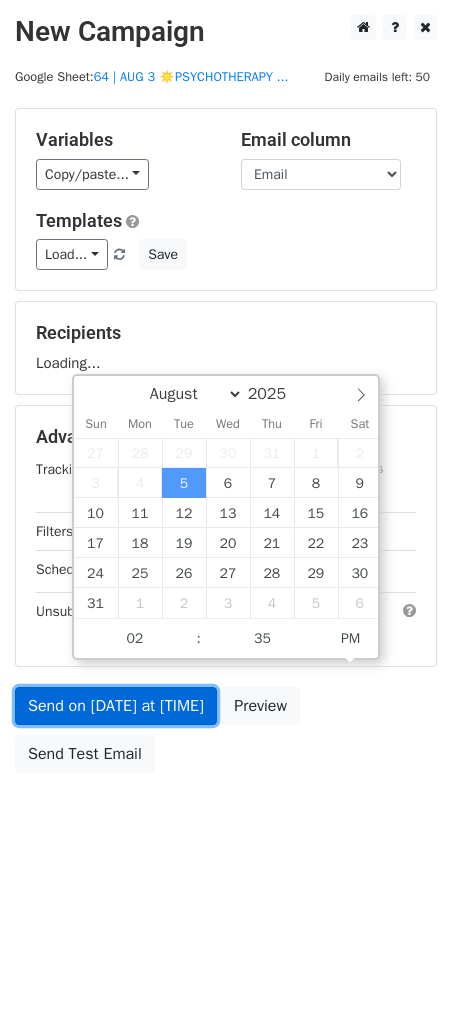 click on "Send on Aug 5 at 2:35pm" at bounding box center (116, 706) 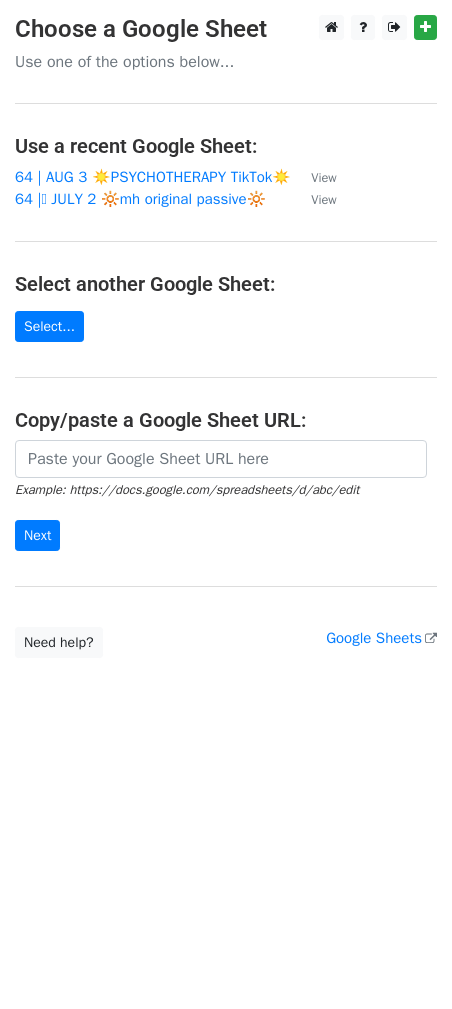 scroll, scrollTop: 0, scrollLeft: 0, axis: both 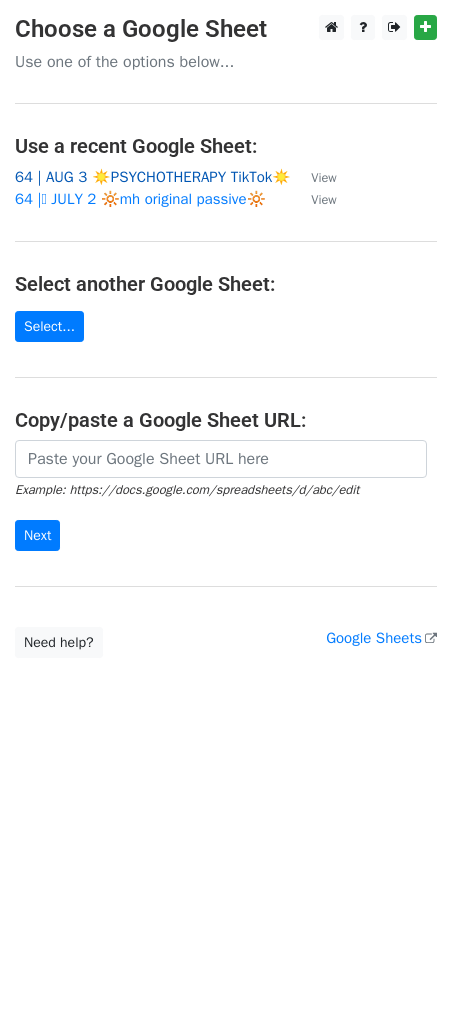 click on "64 | AUG 3 ☀️PSYCHOTHERAPY TikTok☀️" at bounding box center [153, 177] 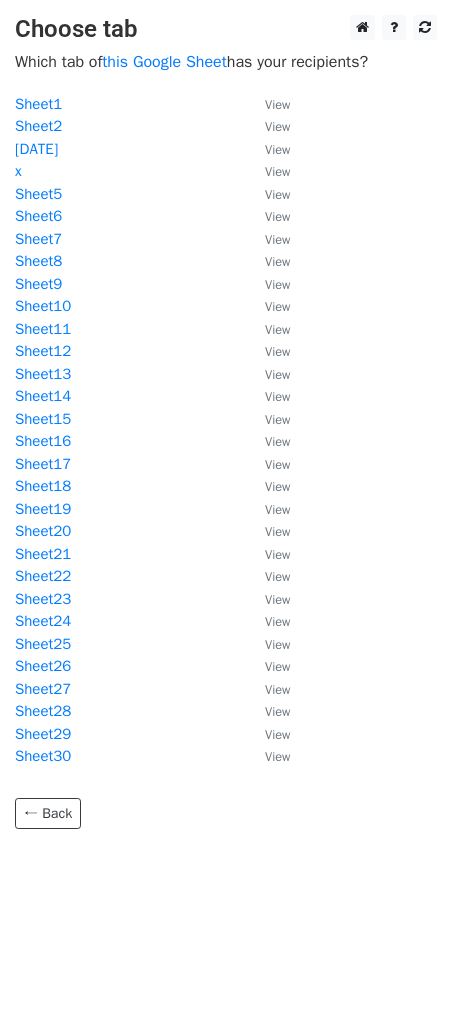 scroll, scrollTop: 0, scrollLeft: 0, axis: both 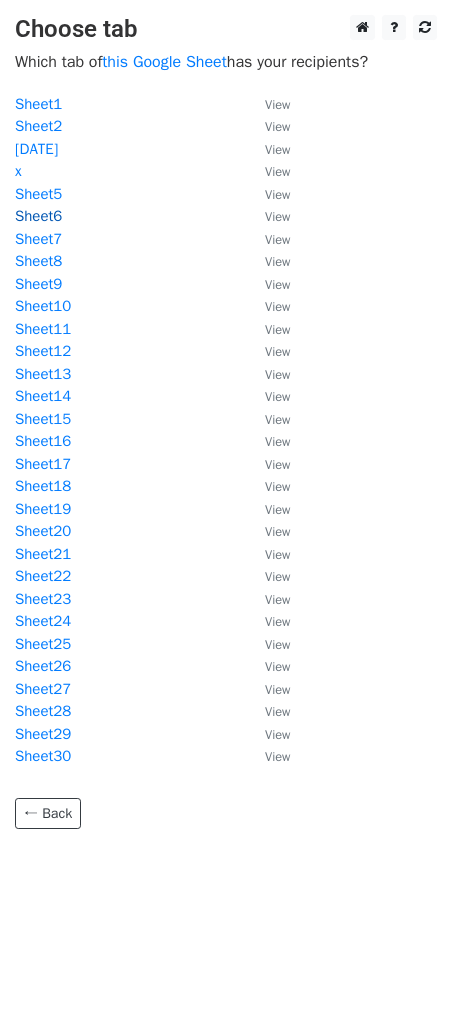 click on "Sheet6" at bounding box center (38, 216) 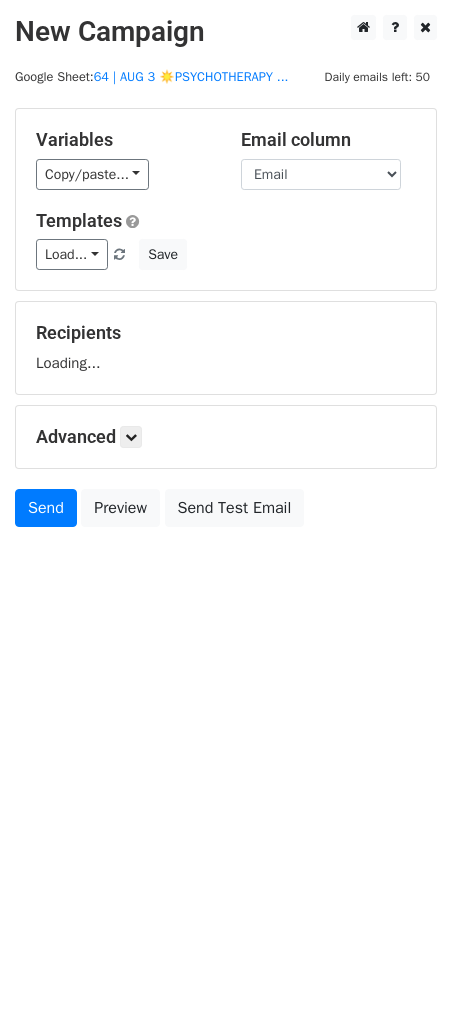 scroll, scrollTop: 0, scrollLeft: 0, axis: both 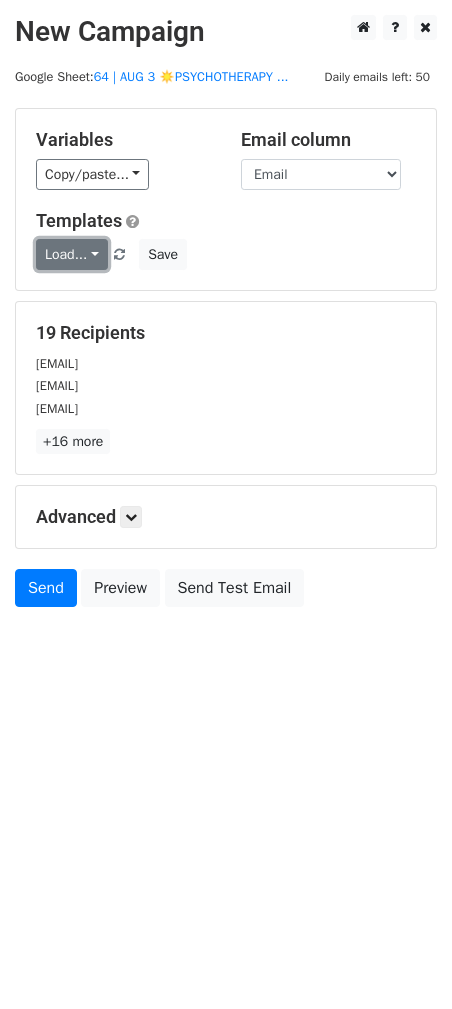 click on "Load..." at bounding box center (72, 254) 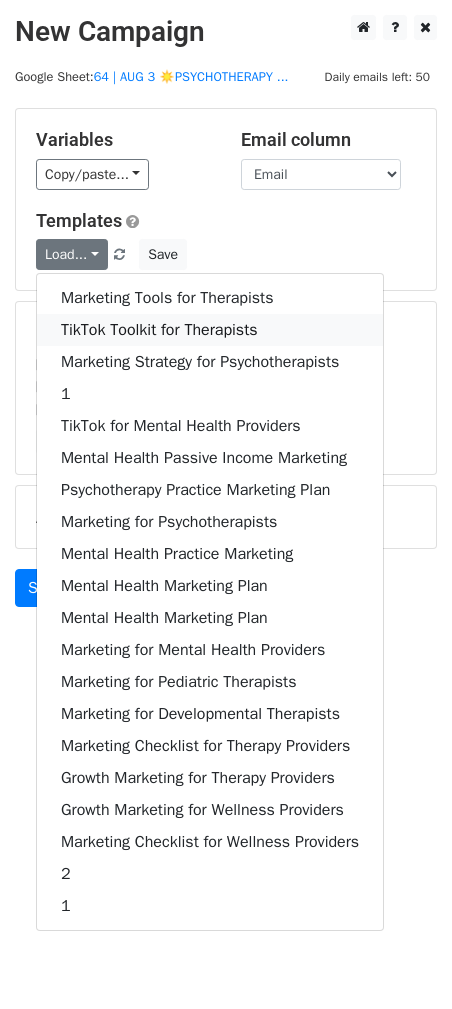 click on "TikTok Toolkit for Therapists" at bounding box center (210, 330) 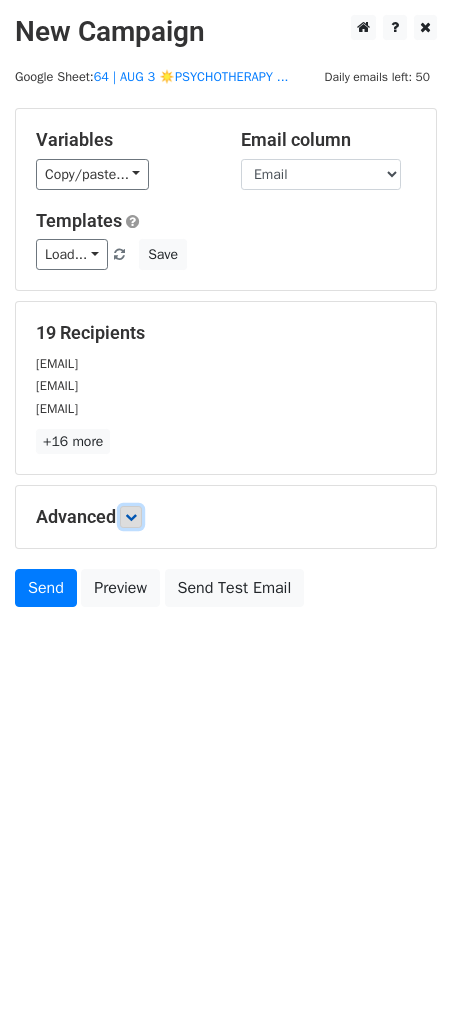 click at bounding box center (131, 517) 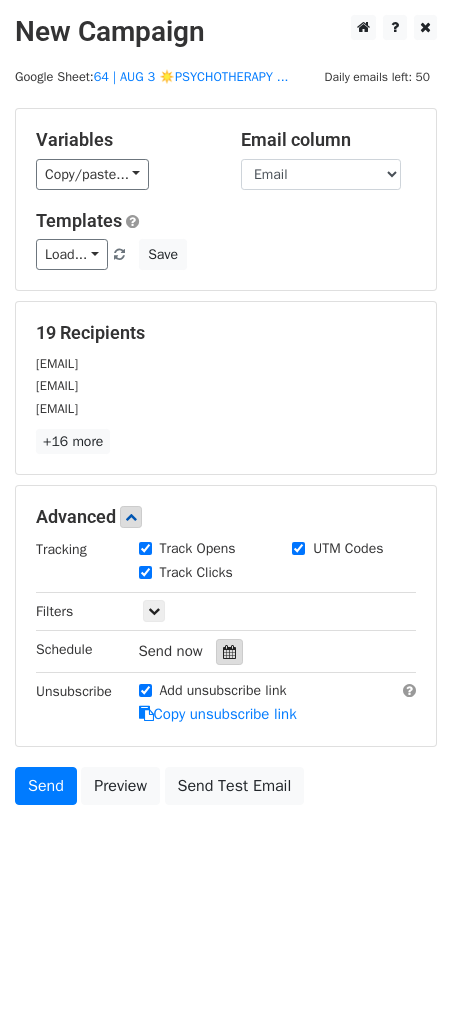 click at bounding box center [229, 652] 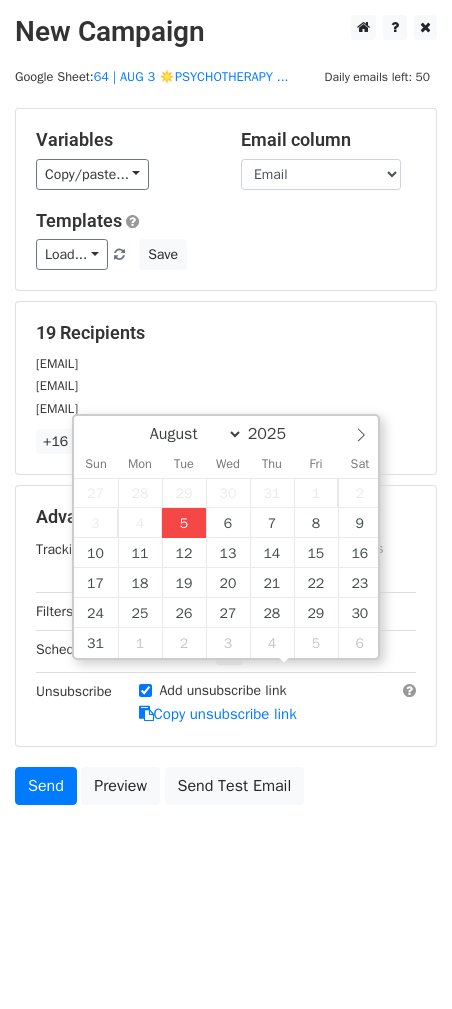 type on "2025-08-05 14:35" 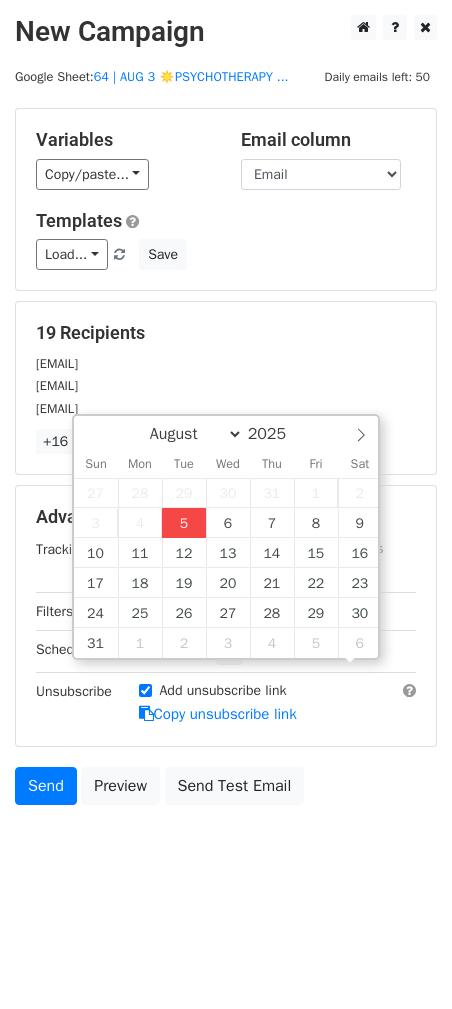 scroll, scrollTop: 0, scrollLeft: 0, axis: both 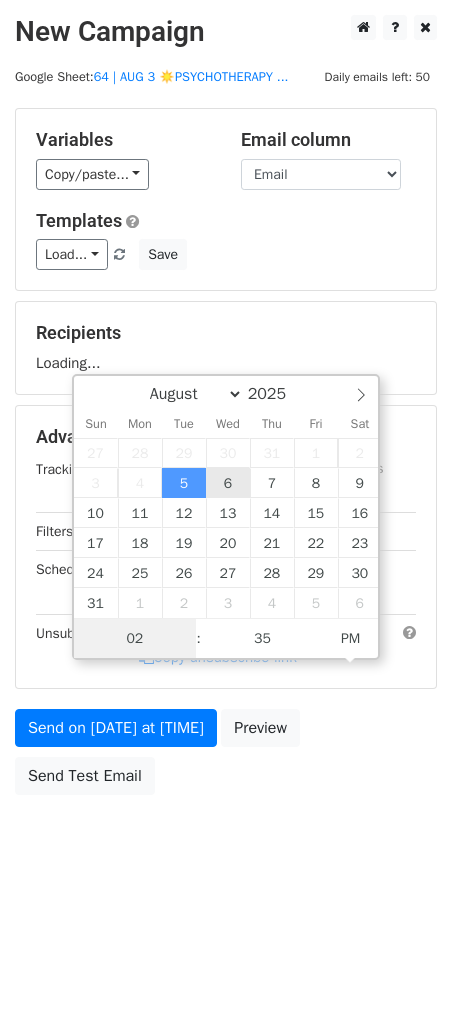 type on "2025-08-06 14:35" 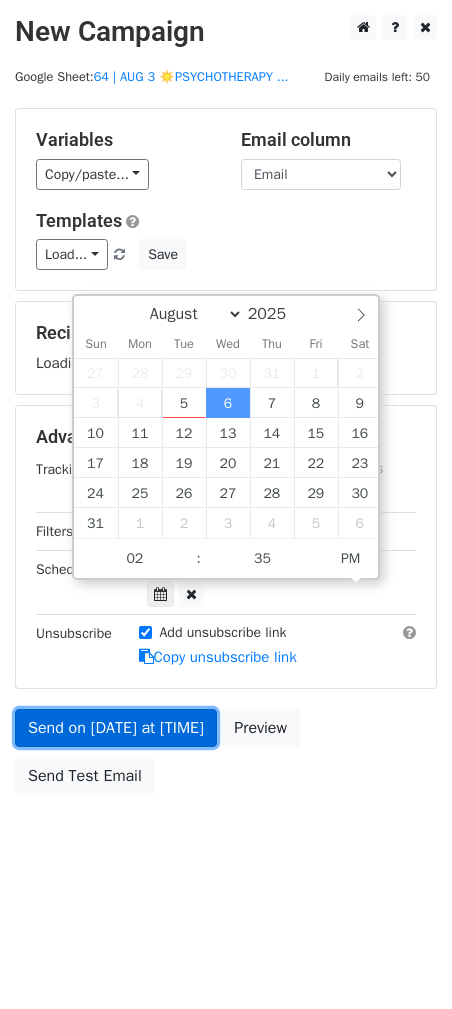 click on "Variables
Copy/paste...
{{Name}}
{{Email}}
Email column
Name
Email
Templates
Load...
Marketing Tools for Therapists
TikTok Toolkit for Therapists
Marketing Strategy for Psychotherapists
1
TikTok for Mental Health Providers
Mental Health Passive Income Marketing
Psychotherapy Practice Marketing Plan
Marketing for Psychotherapists
Mental Health Practice Marketing
Mental Health Marketing Plan
Mental Health Marketing Plan
Marketing for Mental Health Providers
Marketing for Pediatric Therapists
Marketing for Developmental Therapists
Marketing Checklist for Therapy Providers
Growth Marketing for Therapy Providers
Growth Marketing for Wellness Providers
Marketing Checklist for Wellness Providers
2
1
Save
Recipients Loading...
Advanced
Tracking
Track Opens
UTM Codes
Track Clicks
Filters" at bounding box center [226, 456] 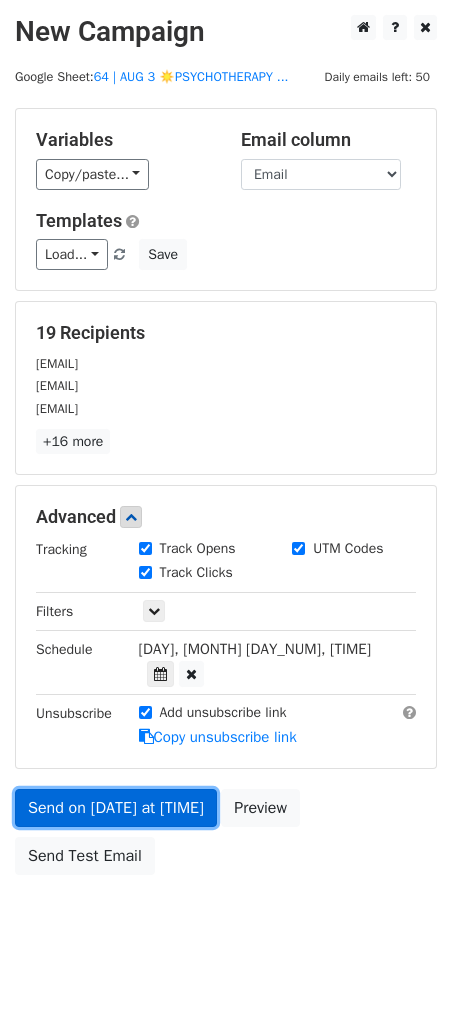 click on "Send on Aug 6 at 2:35pm" at bounding box center (116, 808) 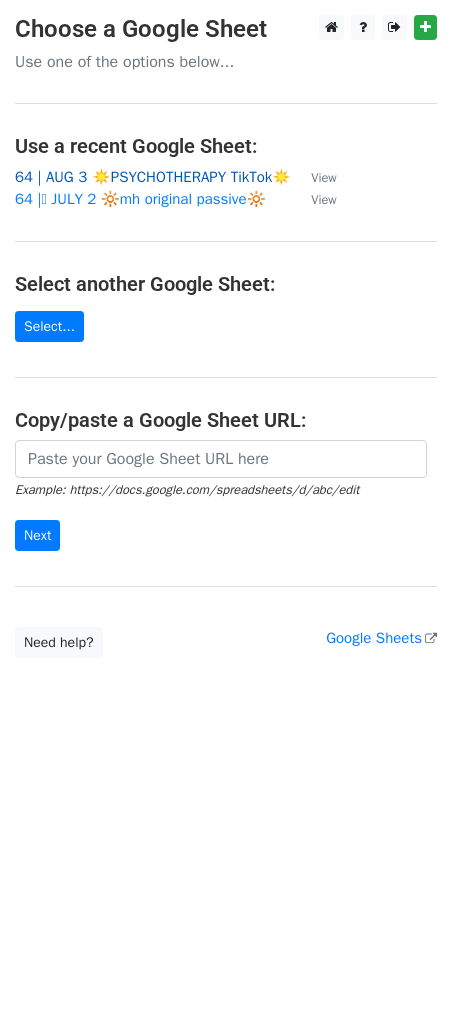 scroll, scrollTop: 0, scrollLeft: 0, axis: both 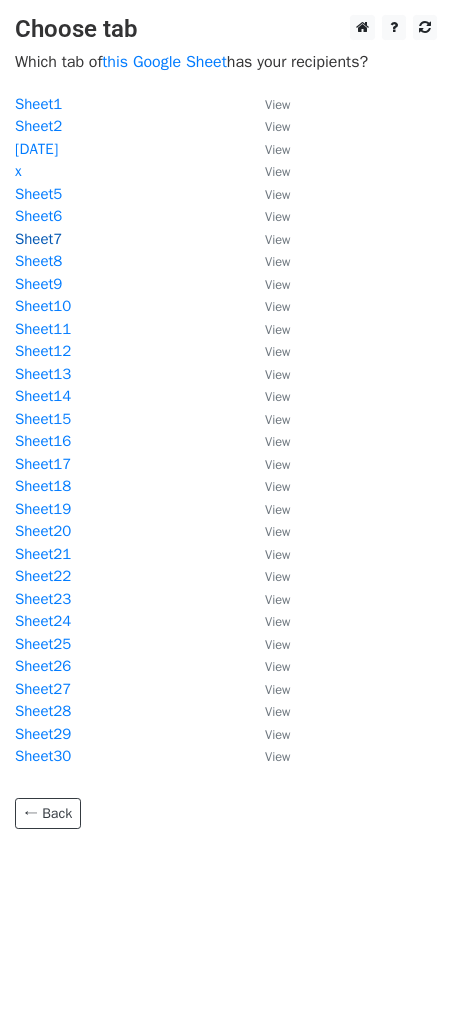 click on "Sheet7" at bounding box center (38, 239) 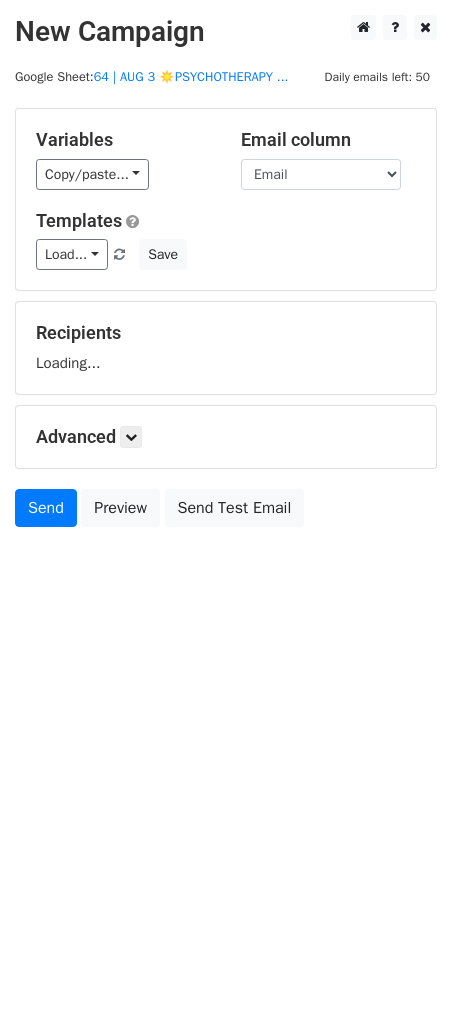 scroll, scrollTop: 0, scrollLeft: 0, axis: both 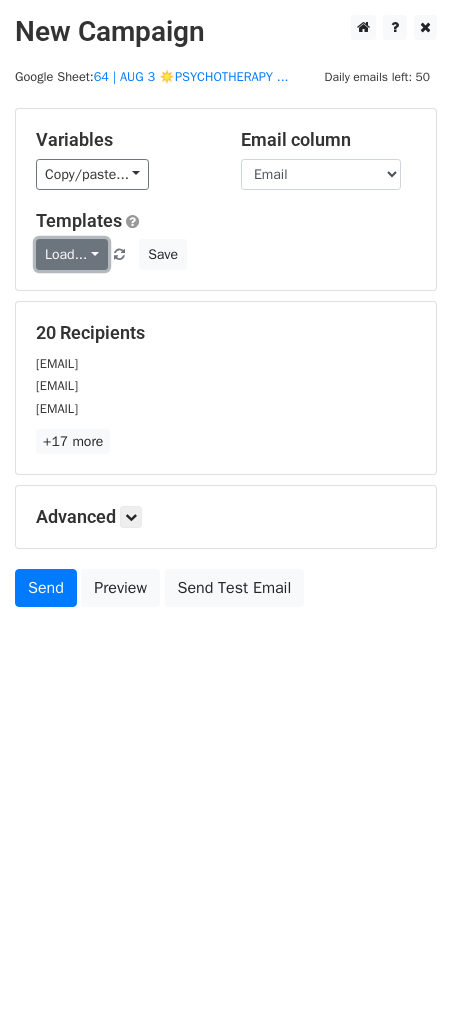 click on "Load..." at bounding box center (72, 254) 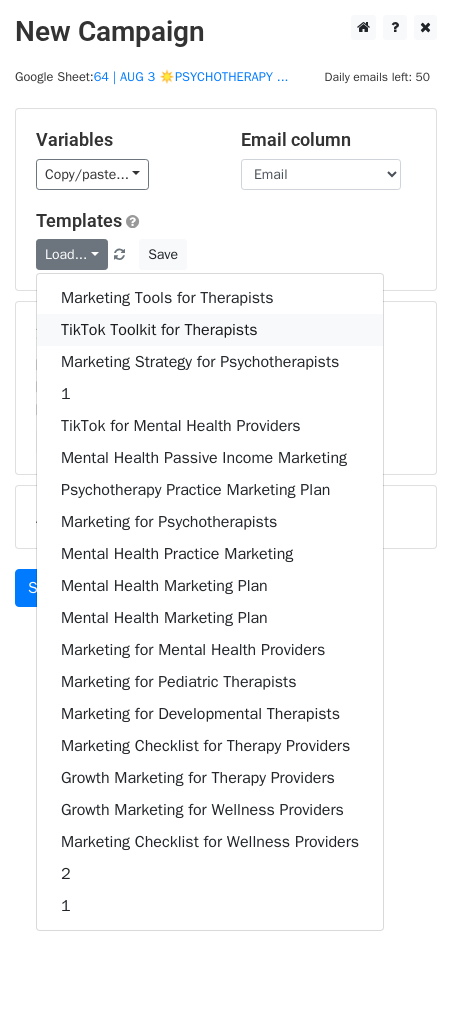 click on "TikTok Toolkit for Therapists" at bounding box center [210, 330] 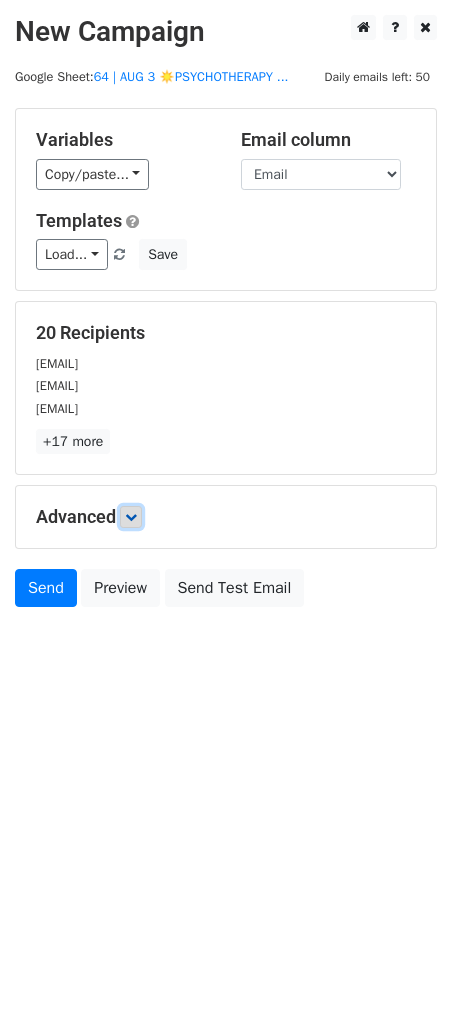 click at bounding box center [131, 517] 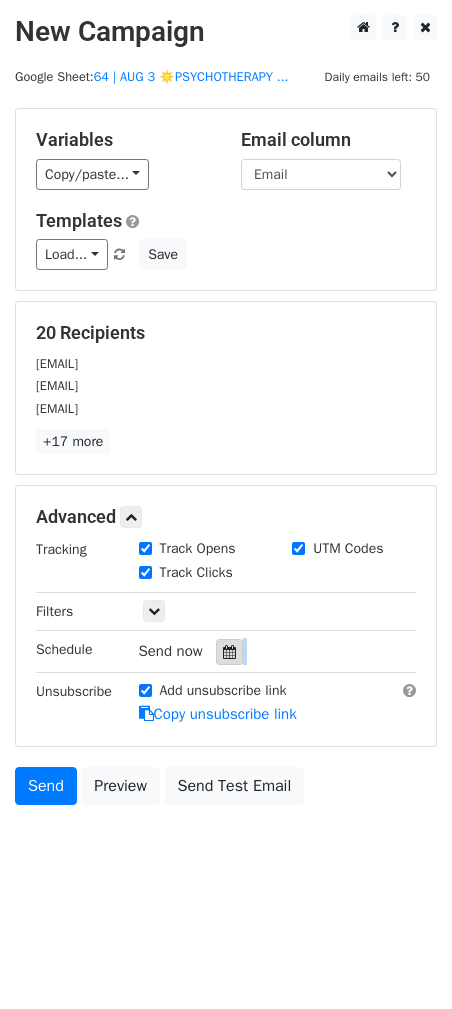 click on "Tracking
Track Opens
UTM Codes
Track Clicks
Filters
Only include spreadsheet rows that match the following filters:
Schedule
Send now
Unsubscribe
Add unsubscribe link
Copy unsubscribe link" at bounding box center (226, 632) 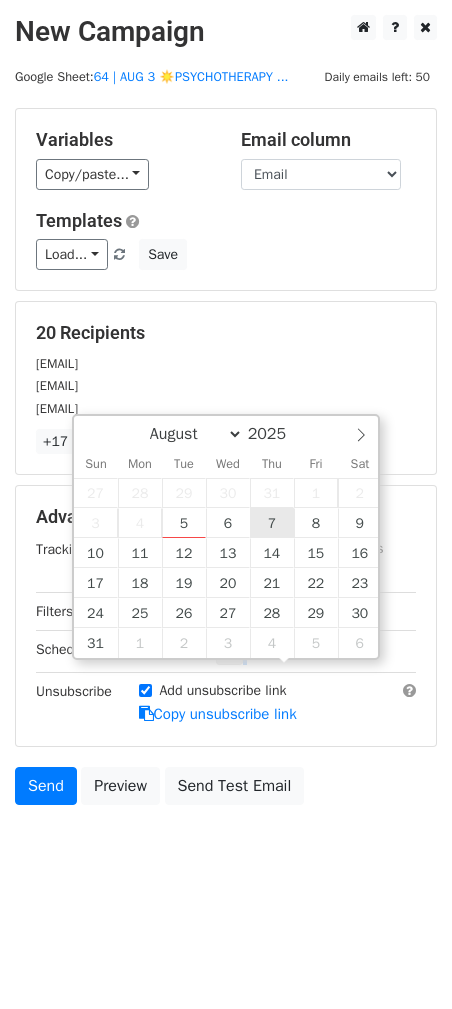 type on "2025-08-07 12:00" 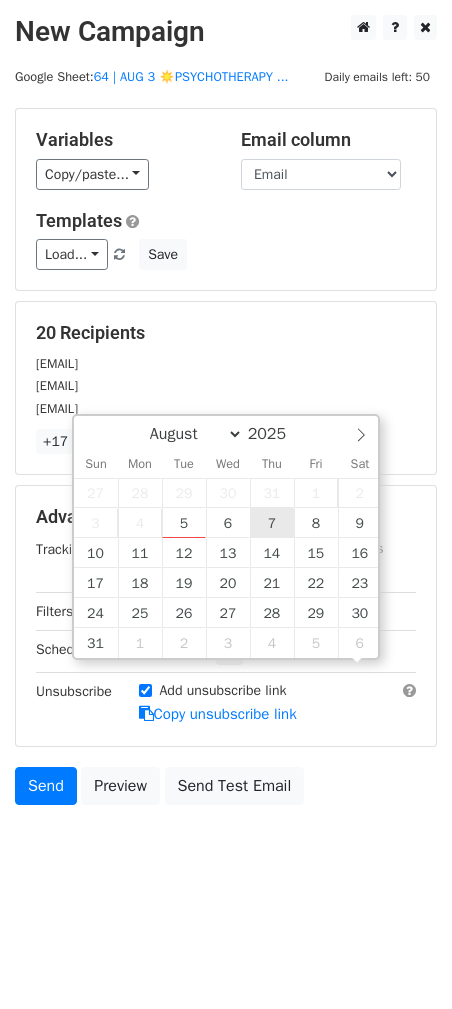 scroll, scrollTop: 0, scrollLeft: 0, axis: both 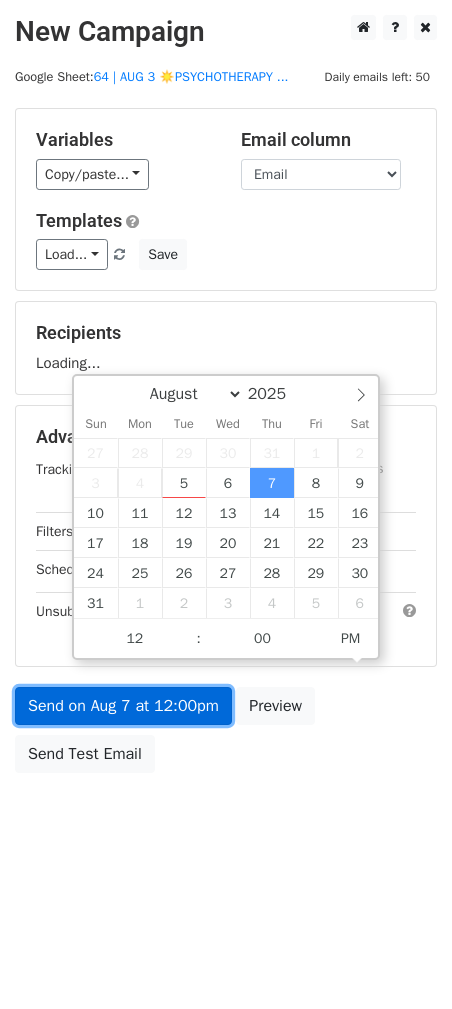 click on "Send on Aug 7 at 12:00pm" at bounding box center (123, 706) 